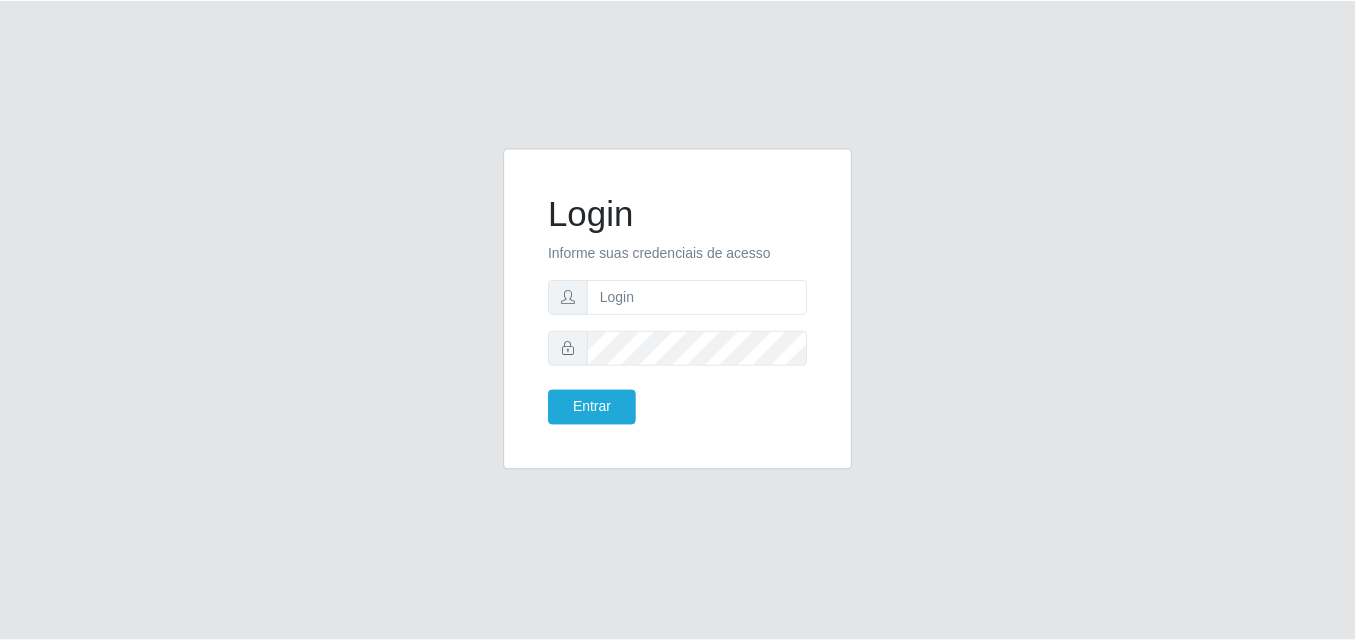 scroll, scrollTop: 0, scrollLeft: 0, axis: both 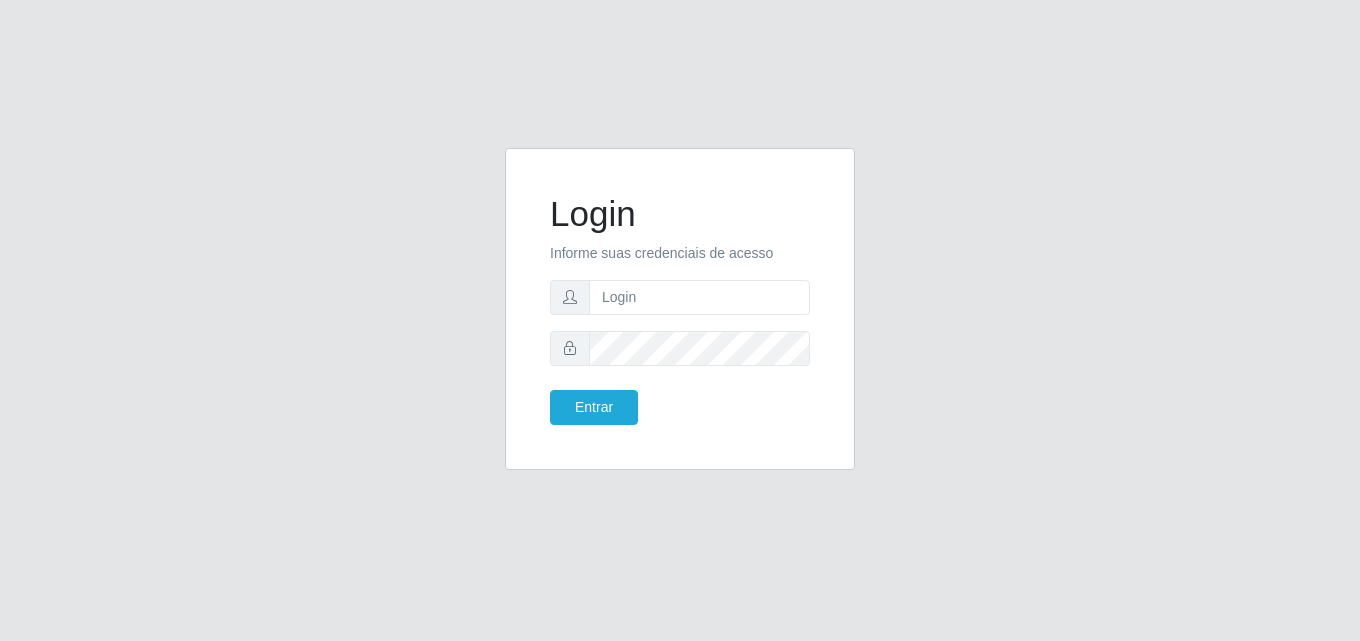 type on "[EMAIL_ADDRESS][DOMAIN_NAME]" 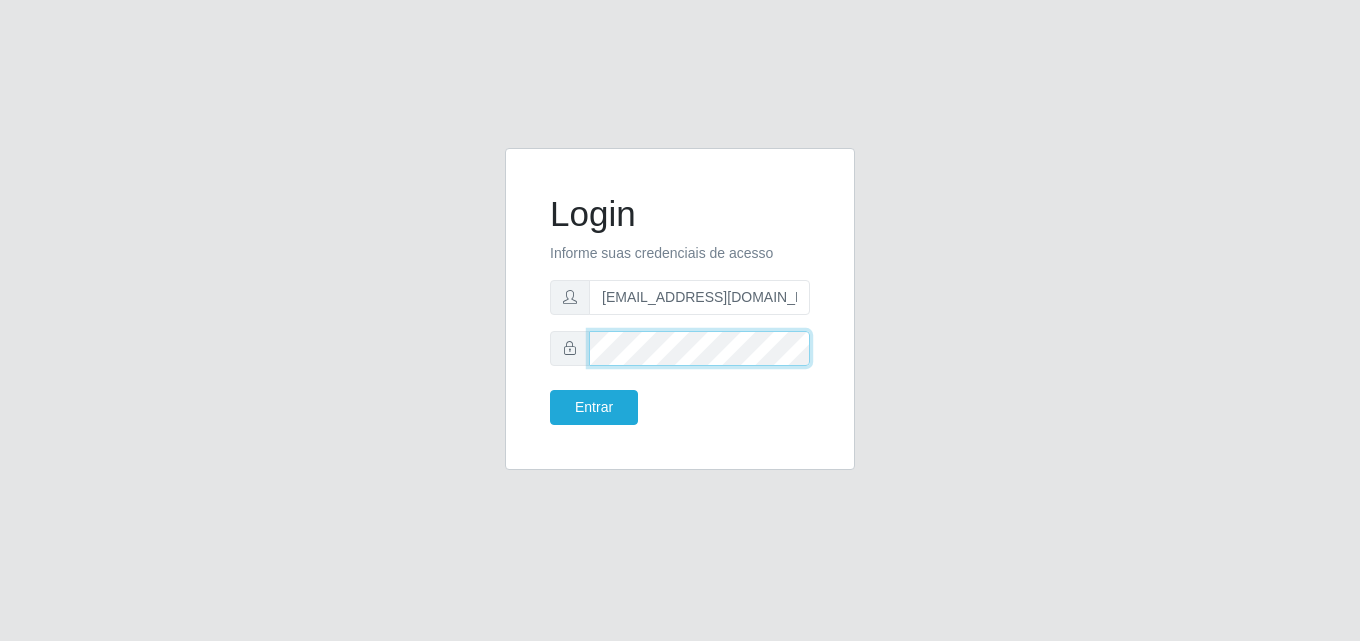click on "Entrar" at bounding box center (594, 407) 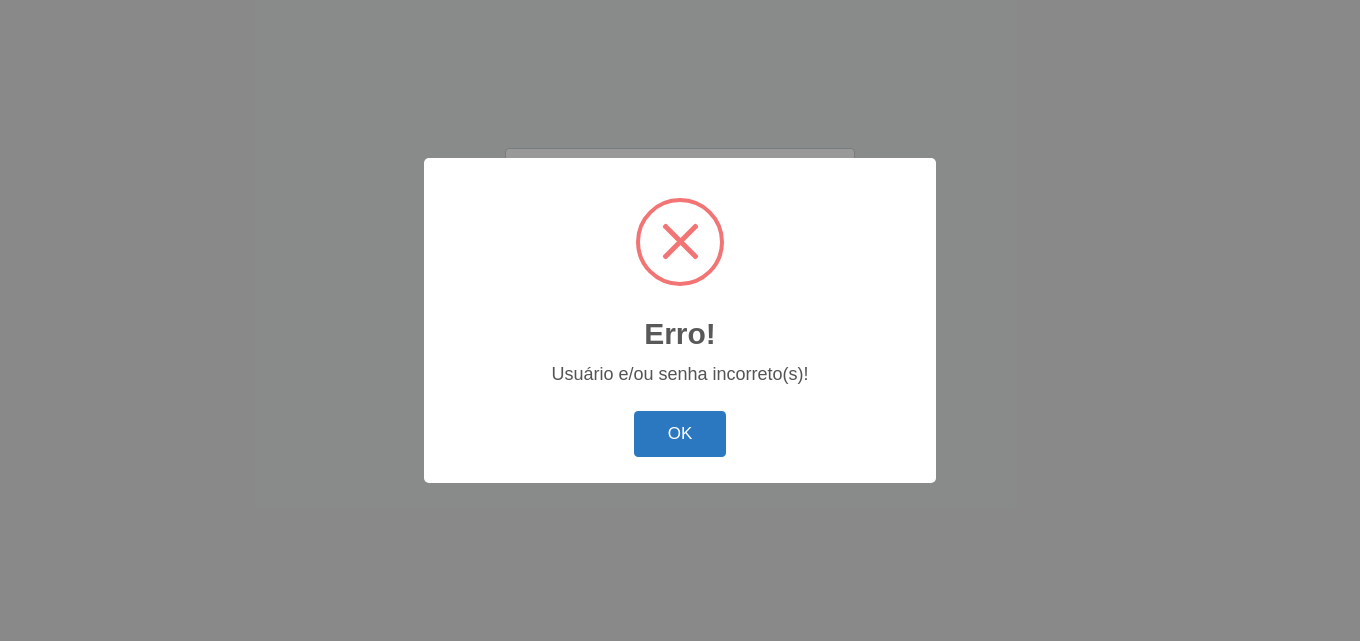 click on "OK" at bounding box center (680, 434) 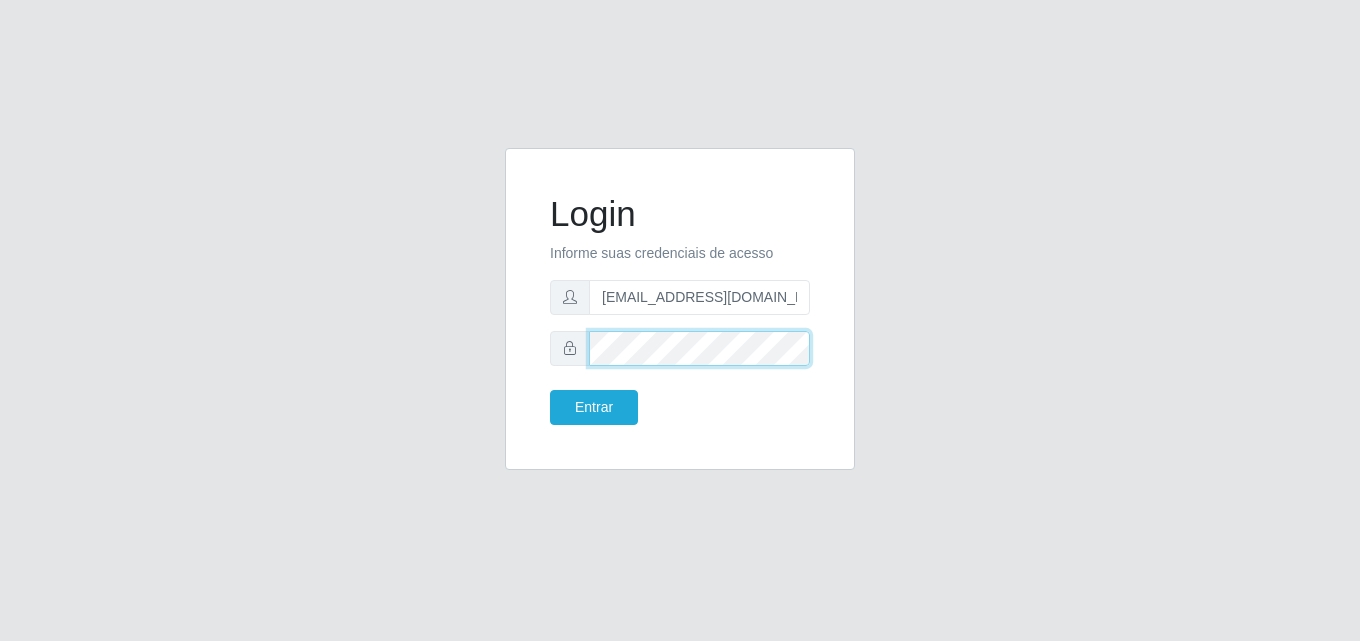 click on "Entrar" at bounding box center (594, 407) 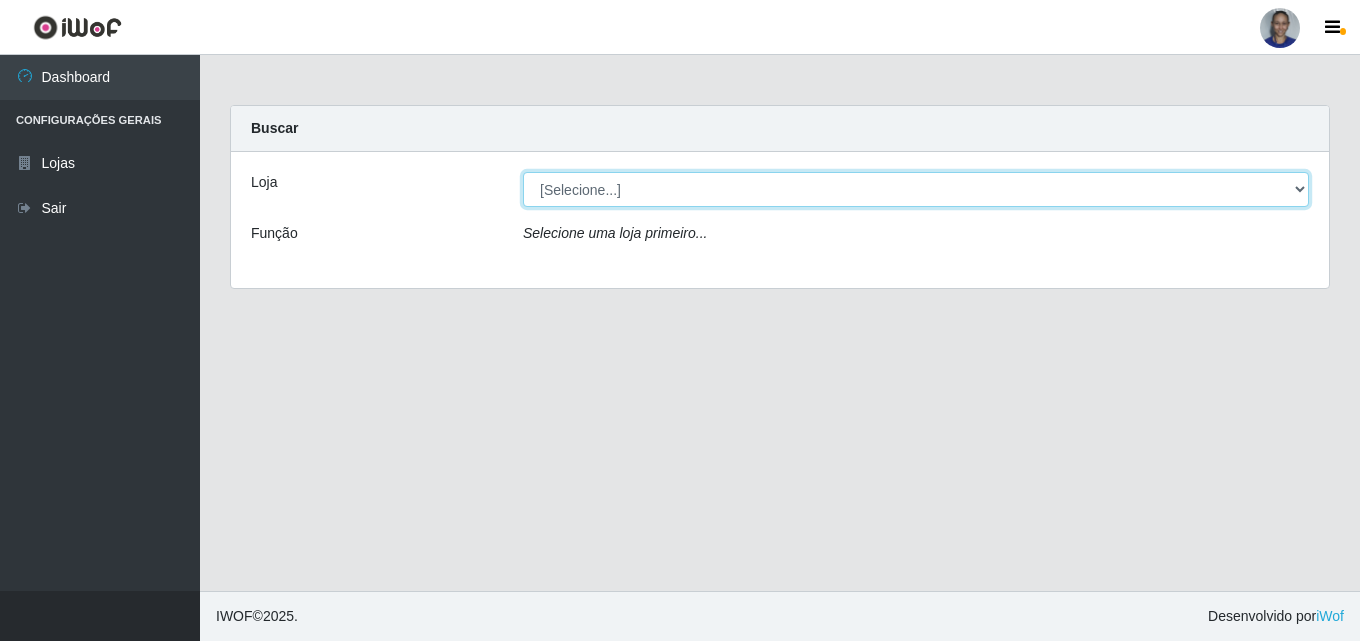 click on "[Selecione...] Supermercado [GEOGRAPHIC_DATA]" at bounding box center (916, 189) 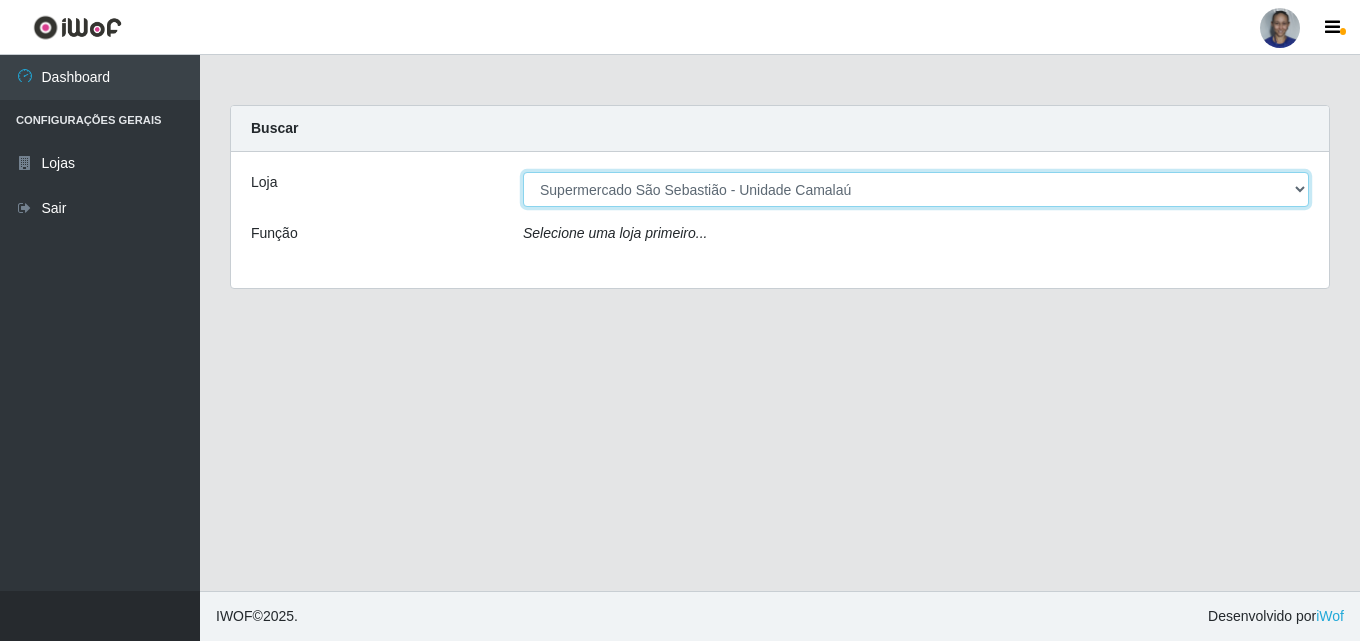 click on "[Selecione...] Supermercado [GEOGRAPHIC_DATA]" at bounding box center [916, 189] 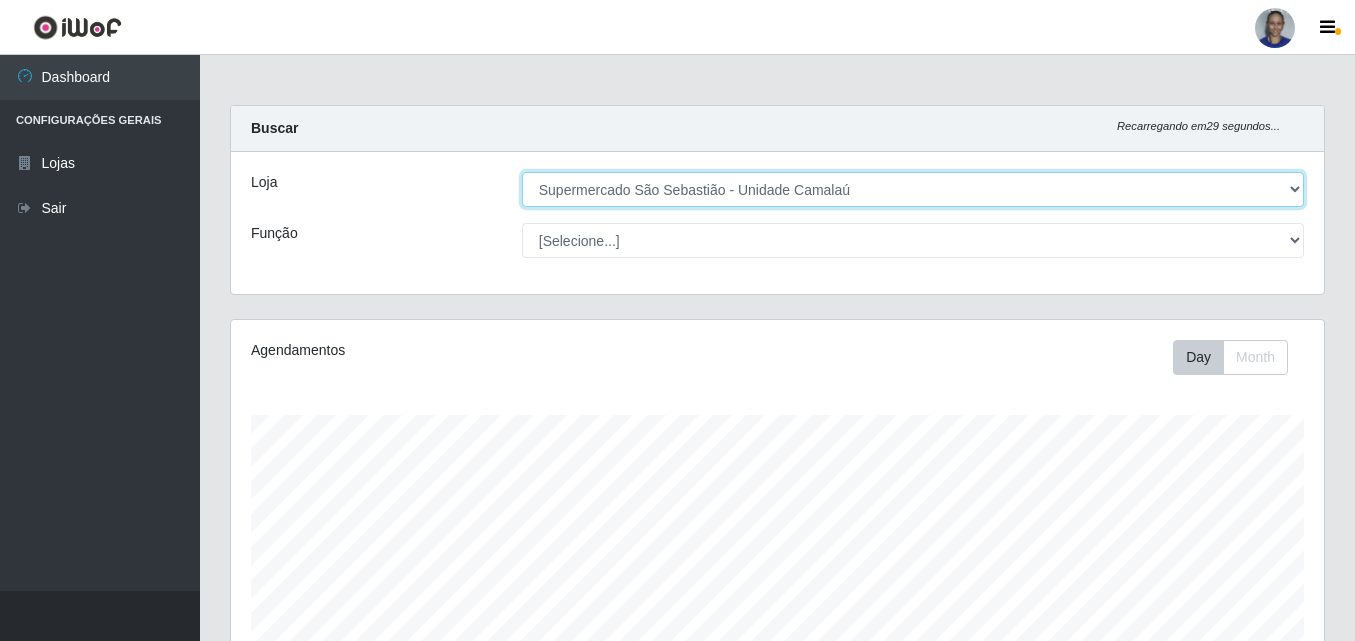 scroll, scrollTop: 999585, scrollLeft: 998907, axis: both 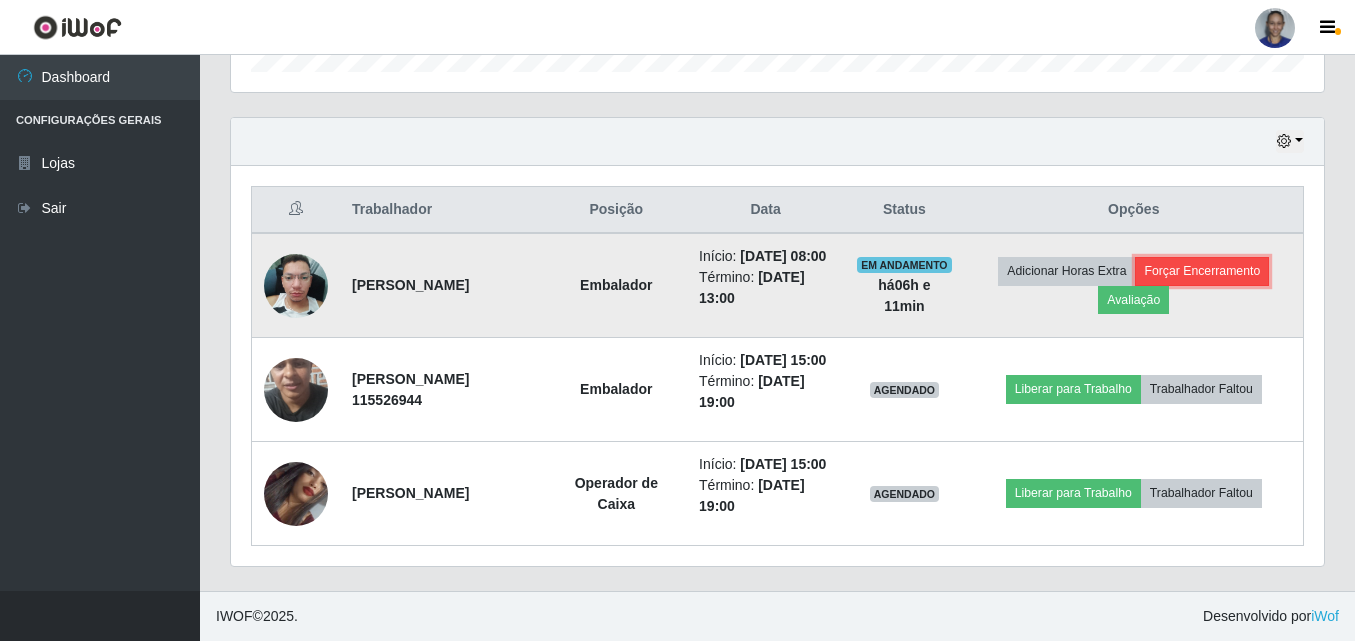 click on "Forçar Encerramento" at bounding box center (1202, 271) 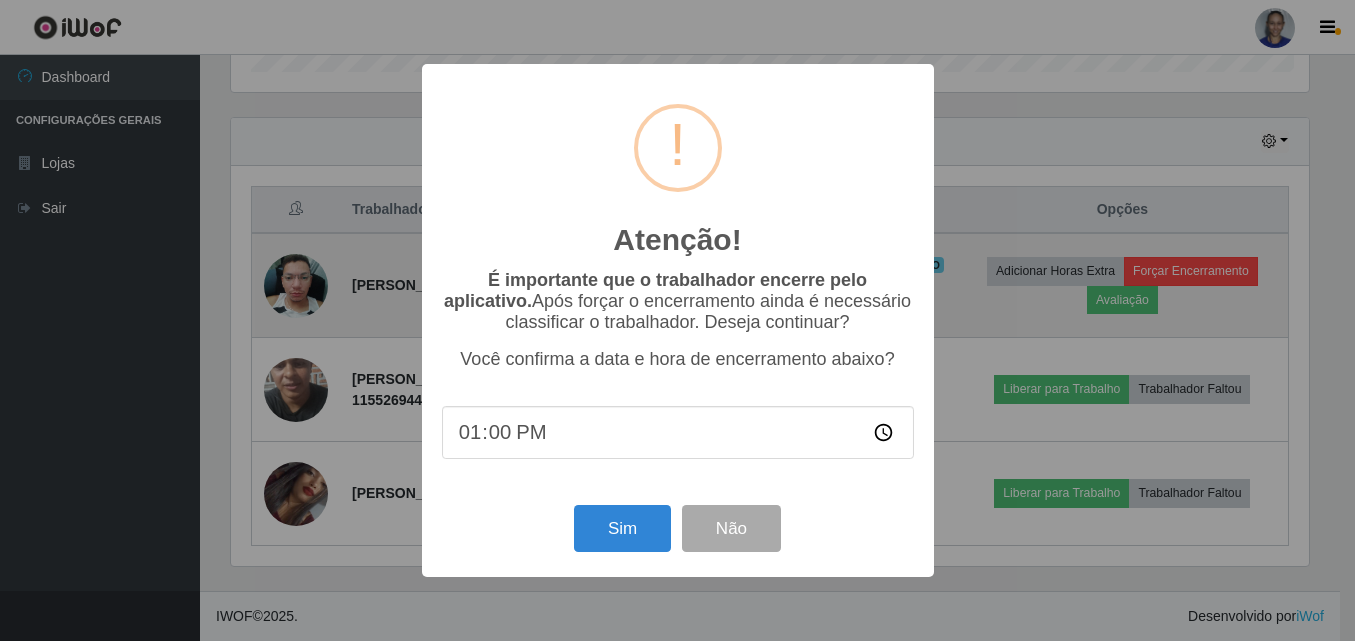scroll, scrollTop: 999585, scrollLeft: 998917, axis: both 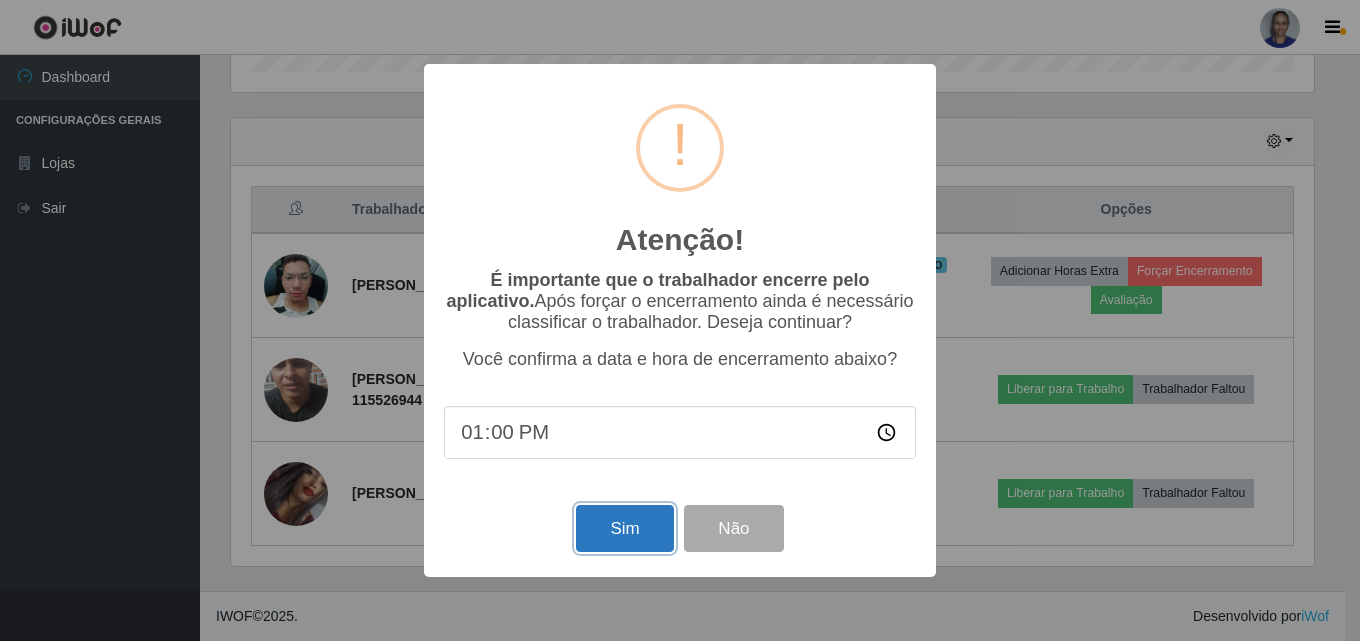 click on "Sim" at bounding box center [624, 528] 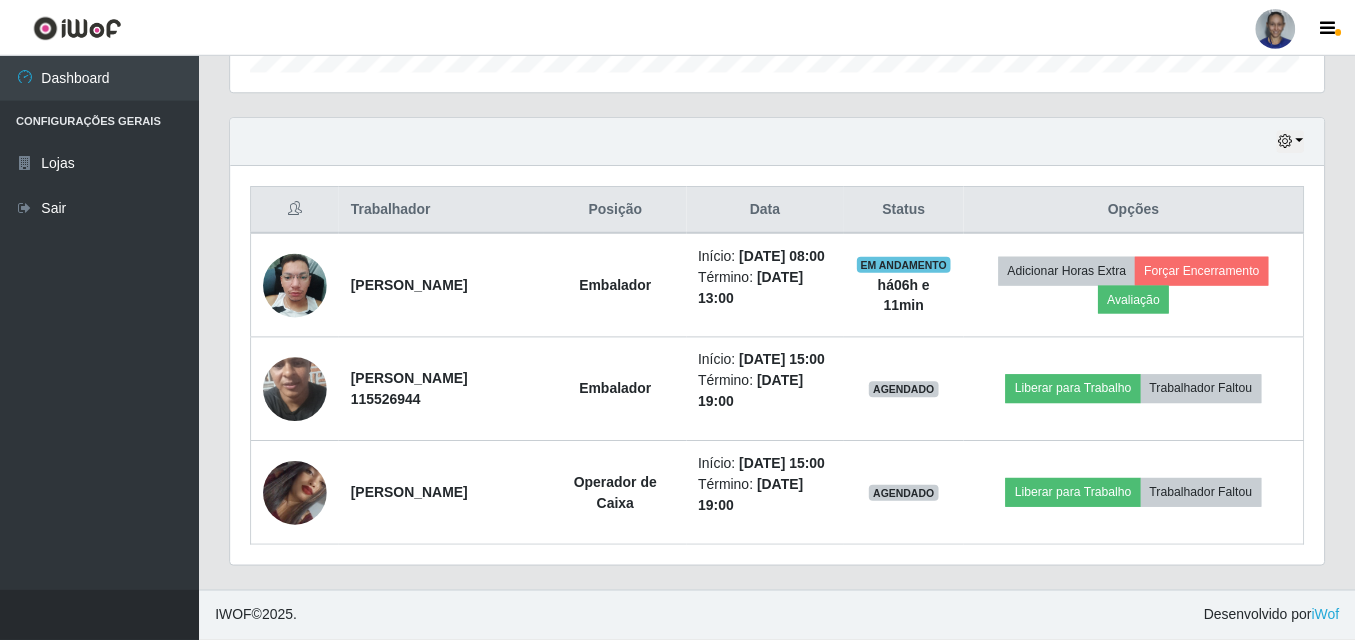 scroll, scrollTop: 999585, scrollLeft: 998907, axis: both 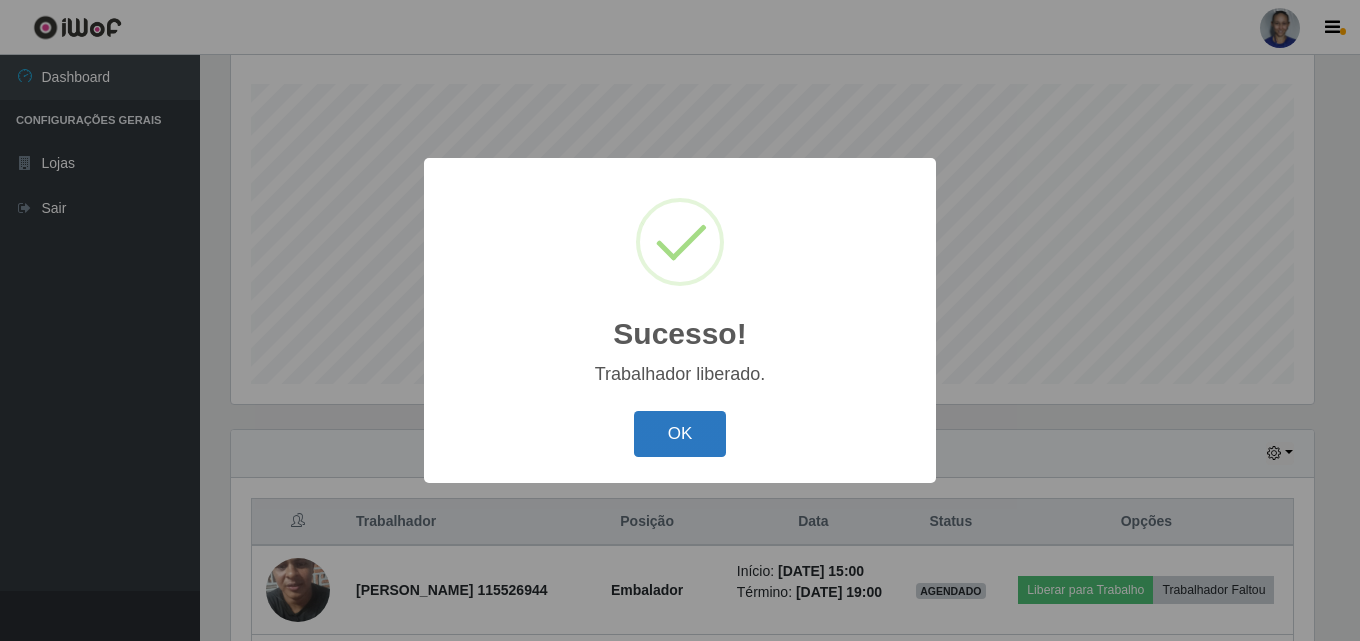 click on "OK" at bounding box center [680, 434] 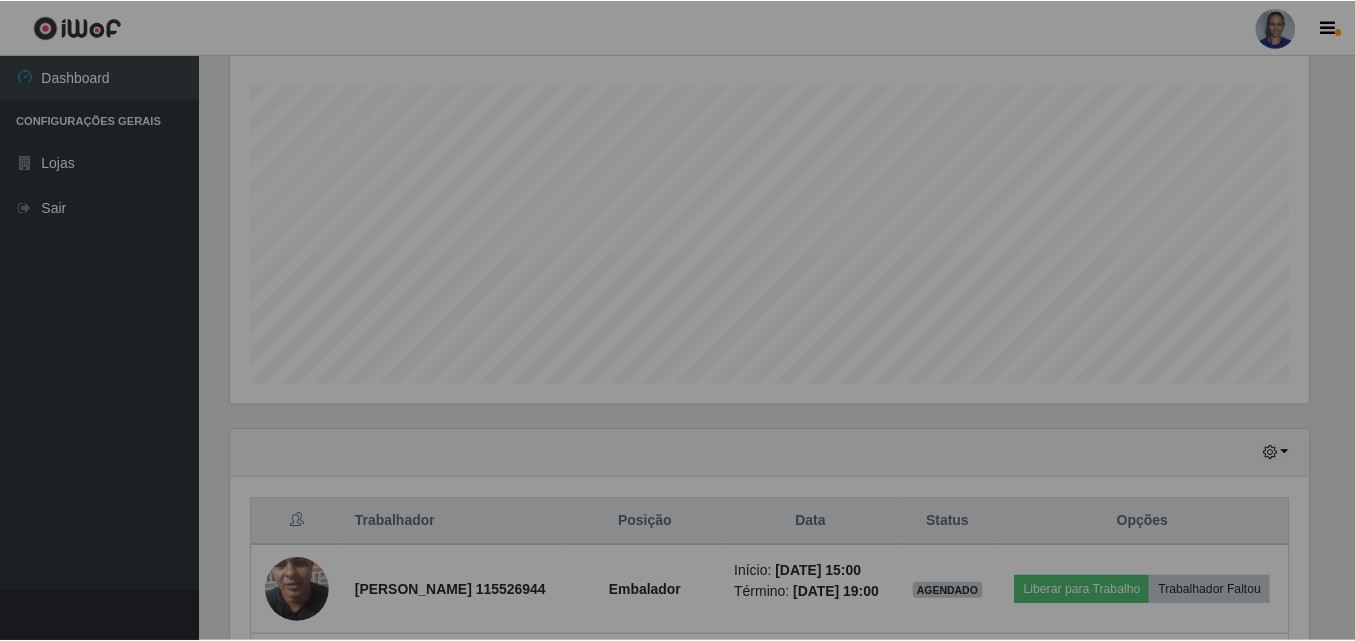 scroll, scrollTop: 999585, scrollLeft: 998907, axis: both 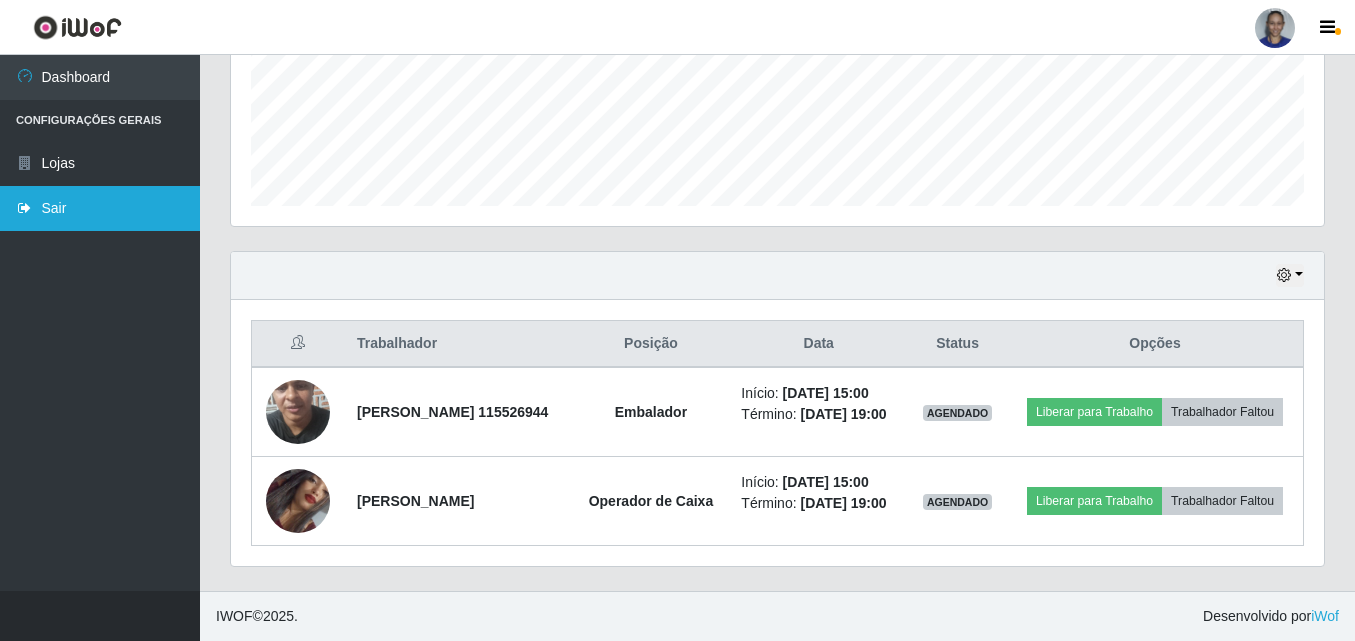 click on "Sair" at bounding box center [100, 208] 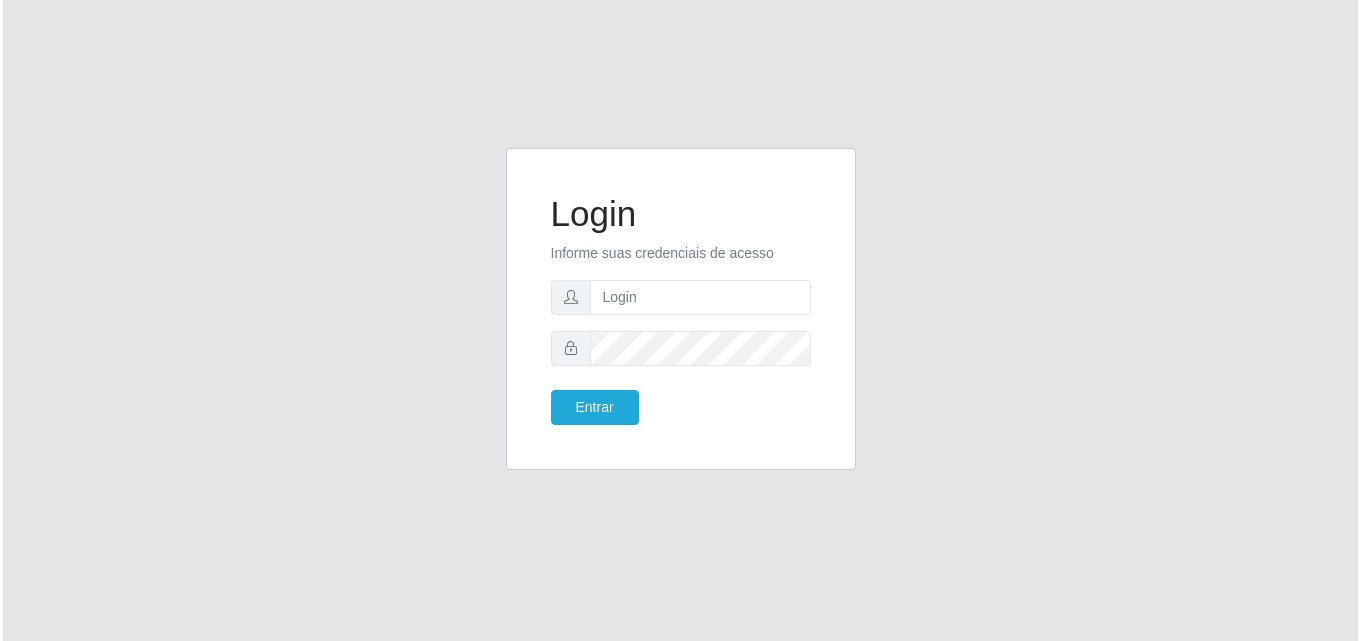 scroll, scrollTop: 0, scrollLeft: 0, axis: both 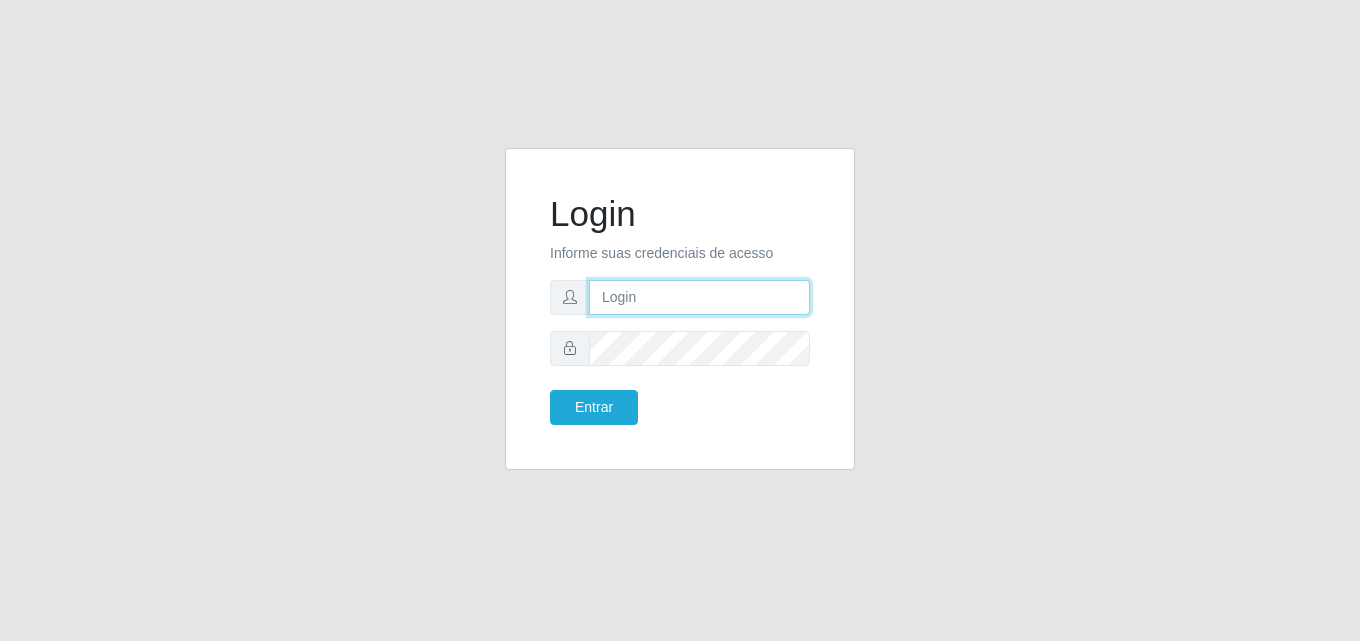 click at bounding box center [699, 297] 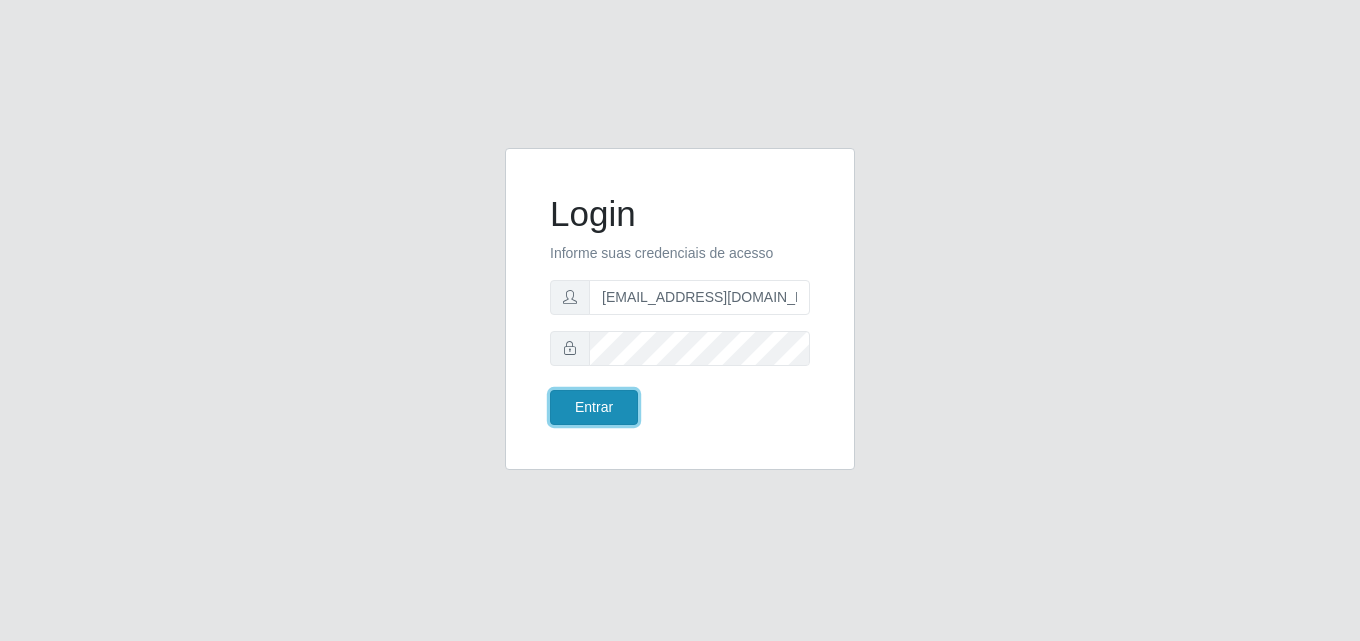 click on "Entrar" at bounding box center [594, 407] 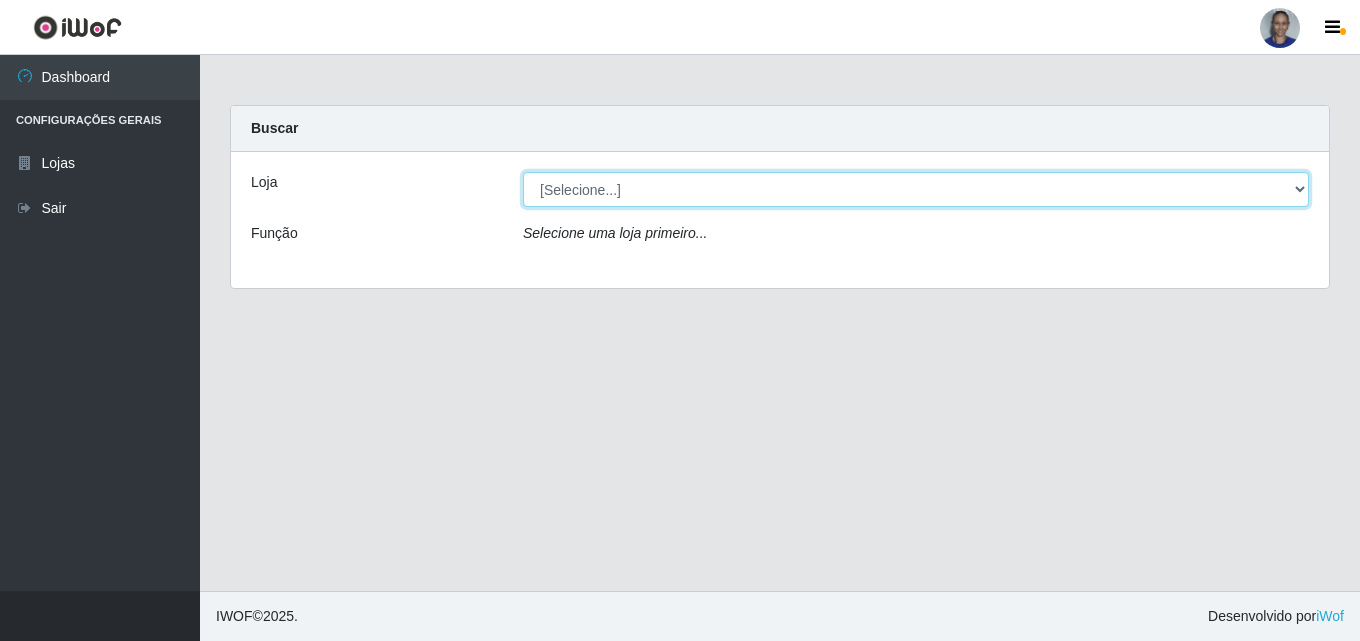 click on "[Selecione...] Supermercado [GEOGRAPHIC_DATA]" at bounding box center [916, 189] 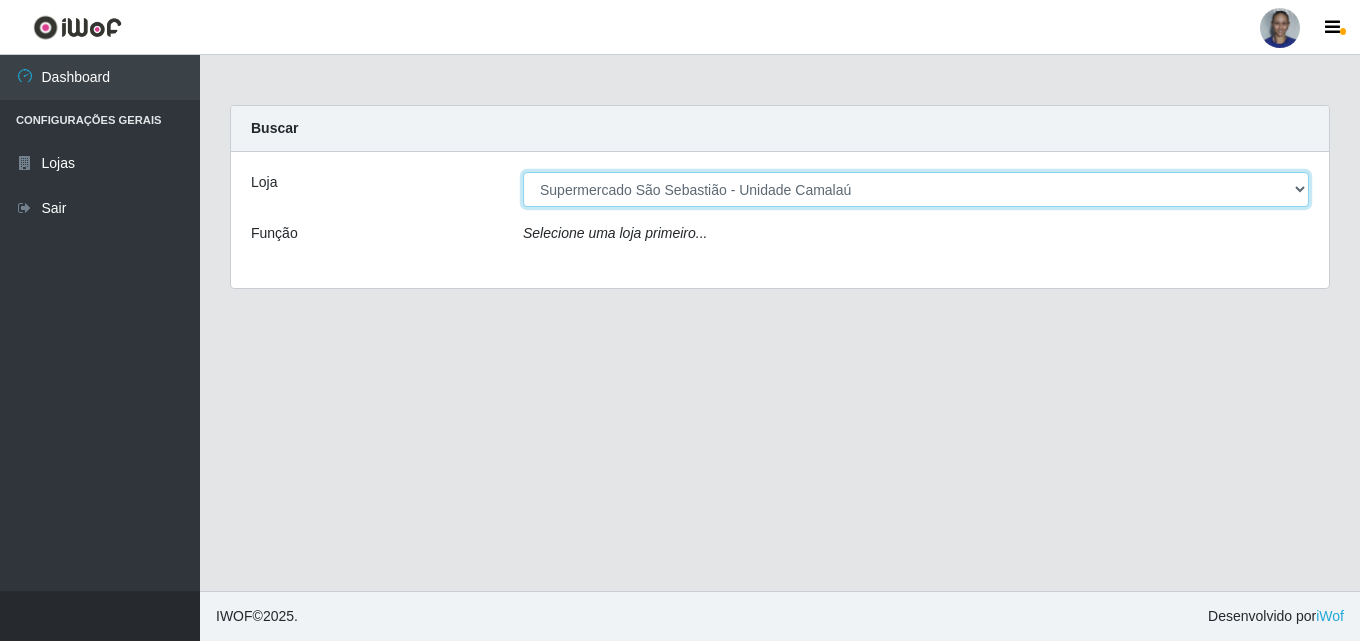 click on "[Selecione...] Supermercado [GEOGRAPHIC_DATA]" at bounding box center [916, 189] 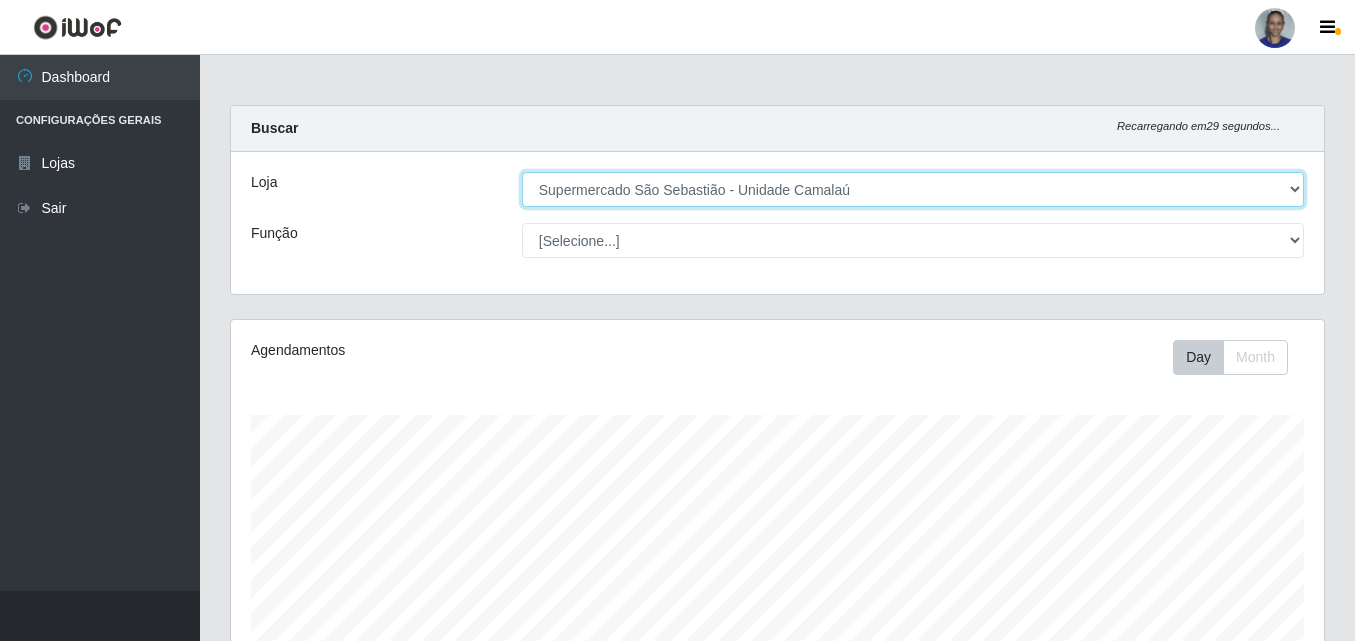 scroll, scrollTop: 999585, scrollLeft: 998907, axis: both 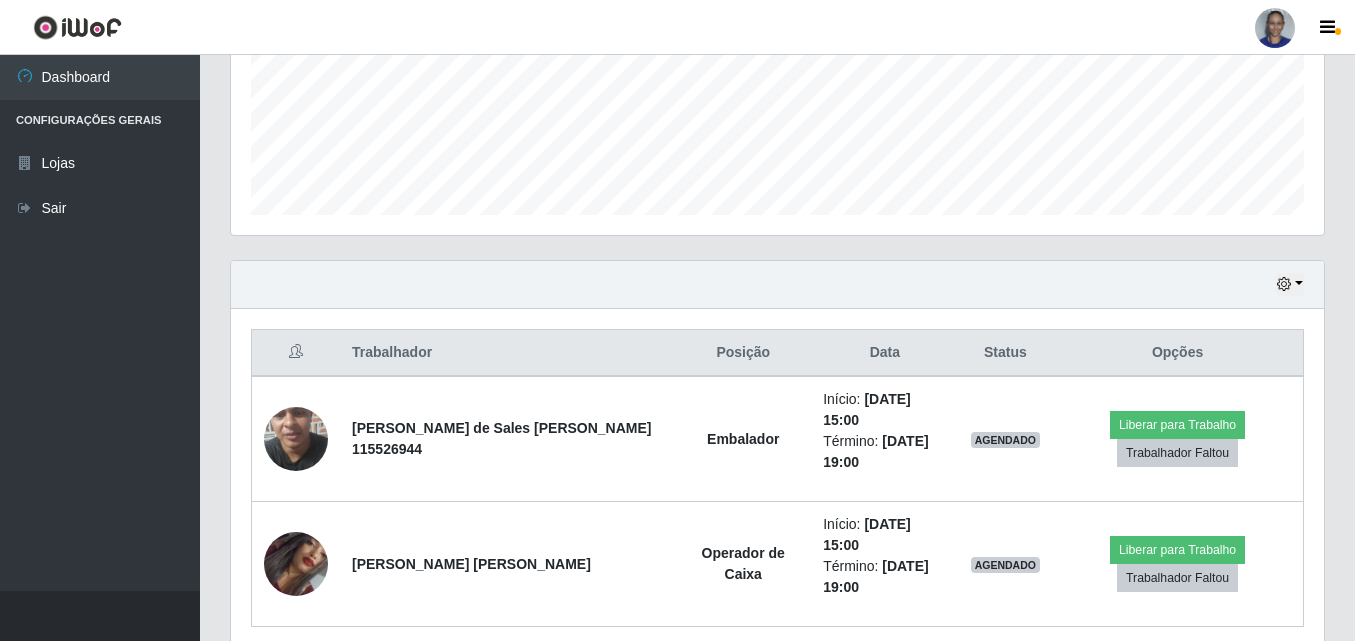 click on "Hoje 1 dia 3 dias 1 Semana Não encerrados" at bounding box center (777, 285) 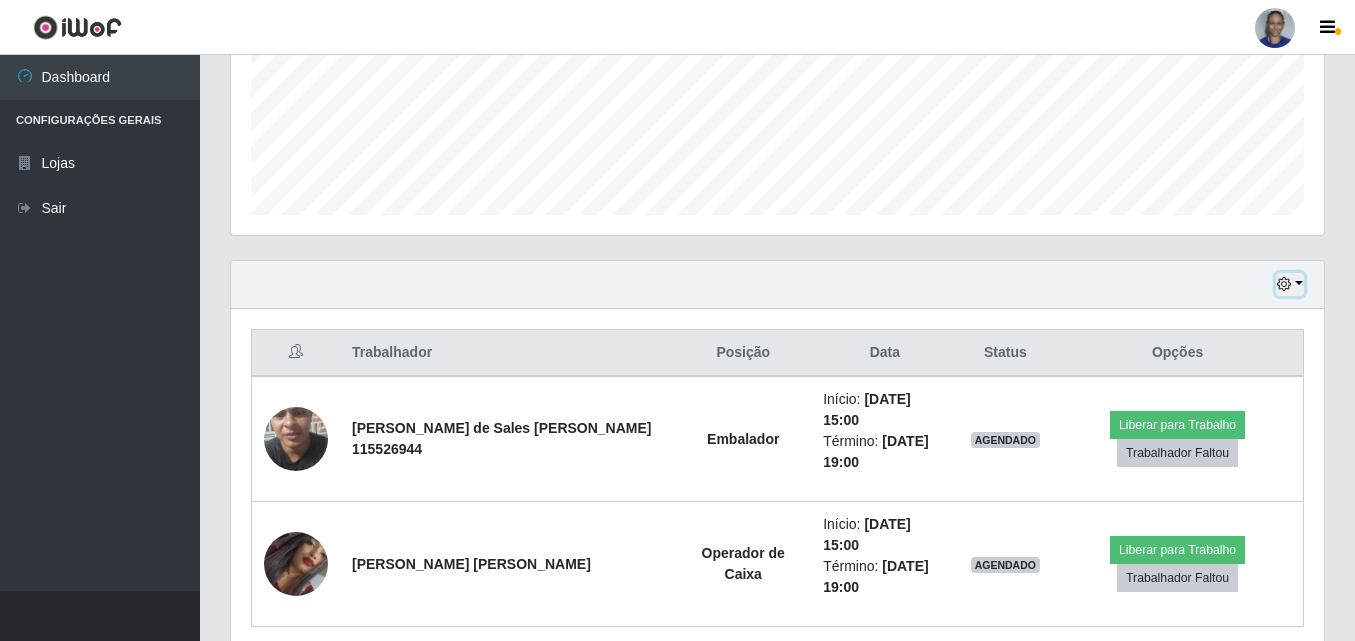 click at bounding box center [1290, 284] 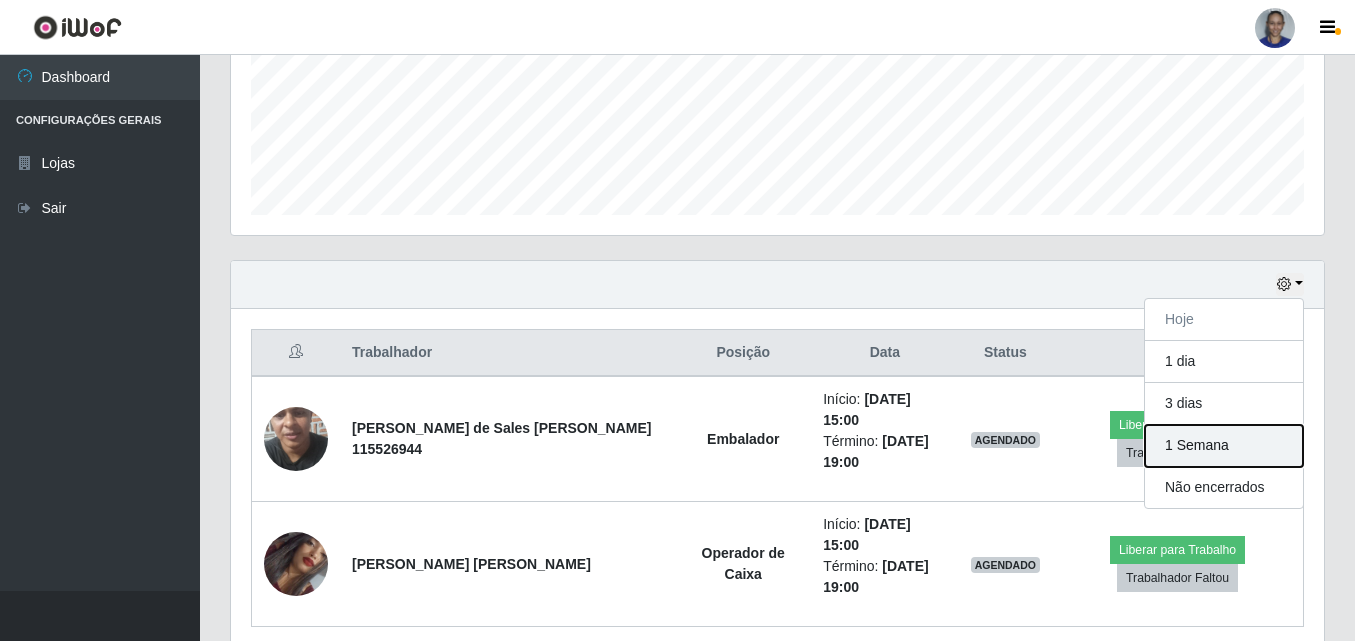 click on "1 Semana" at bounding box center (1224, 446) 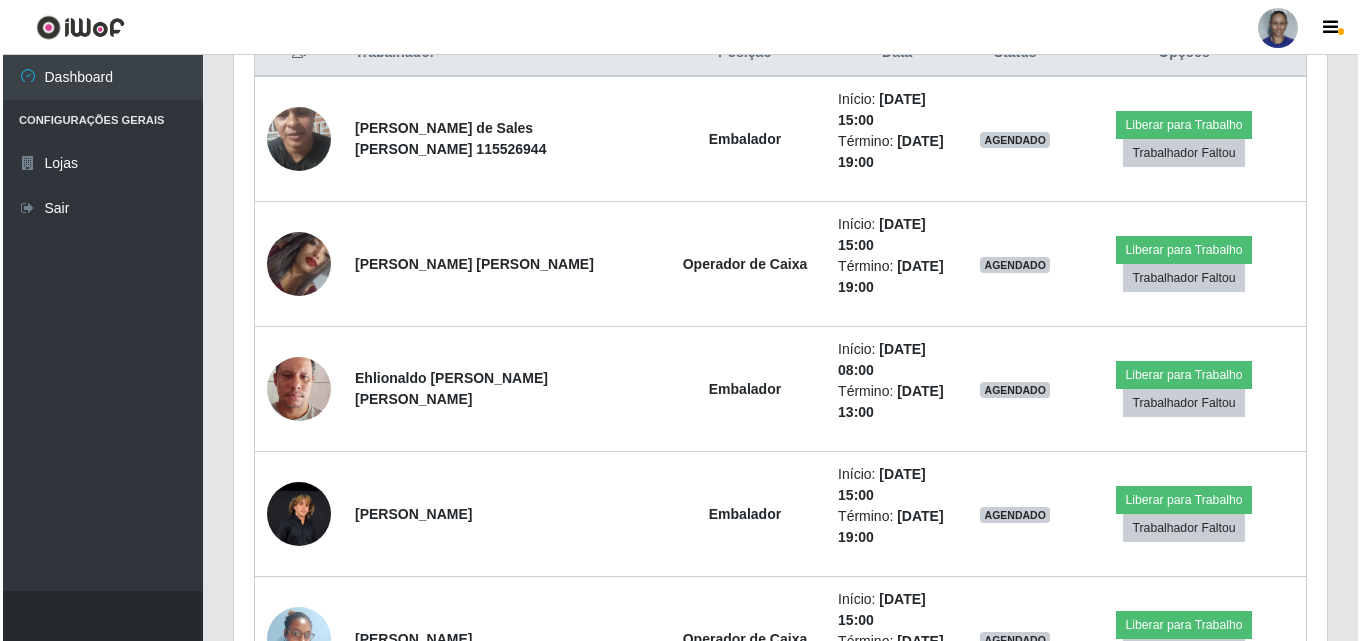 scroll, scrollTop: 1000, scrollLeft: 0, axis: vertical 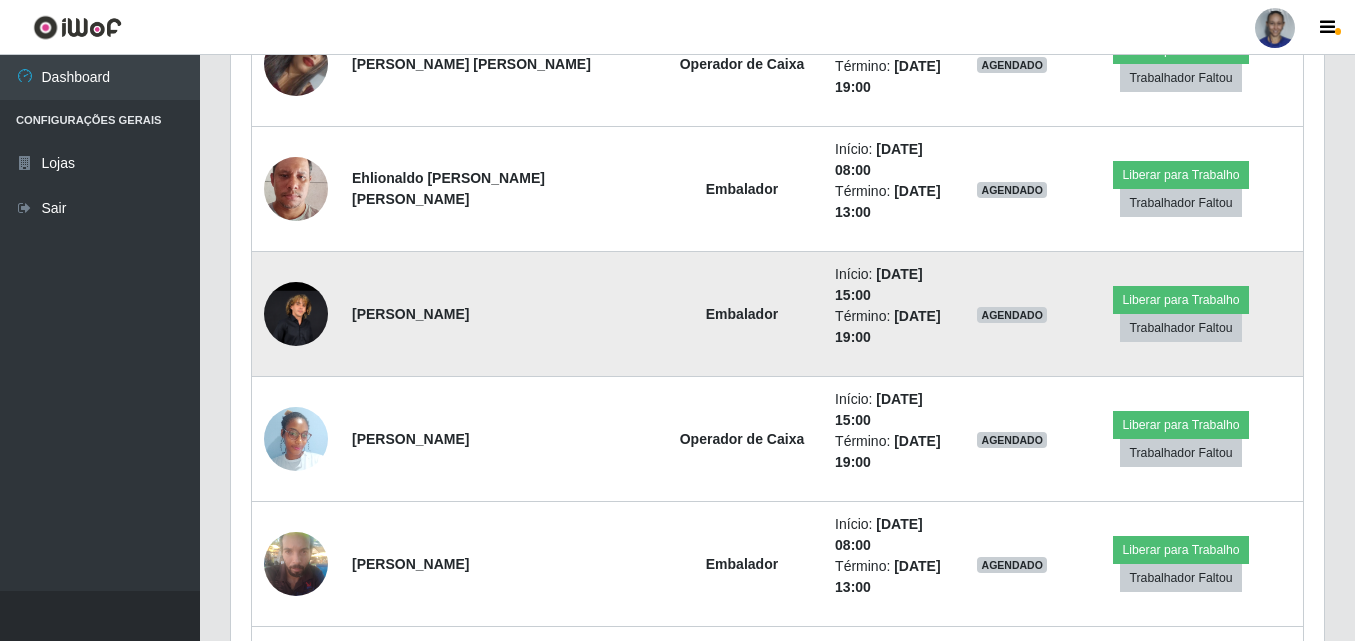 click at bounding box center (296, 313) 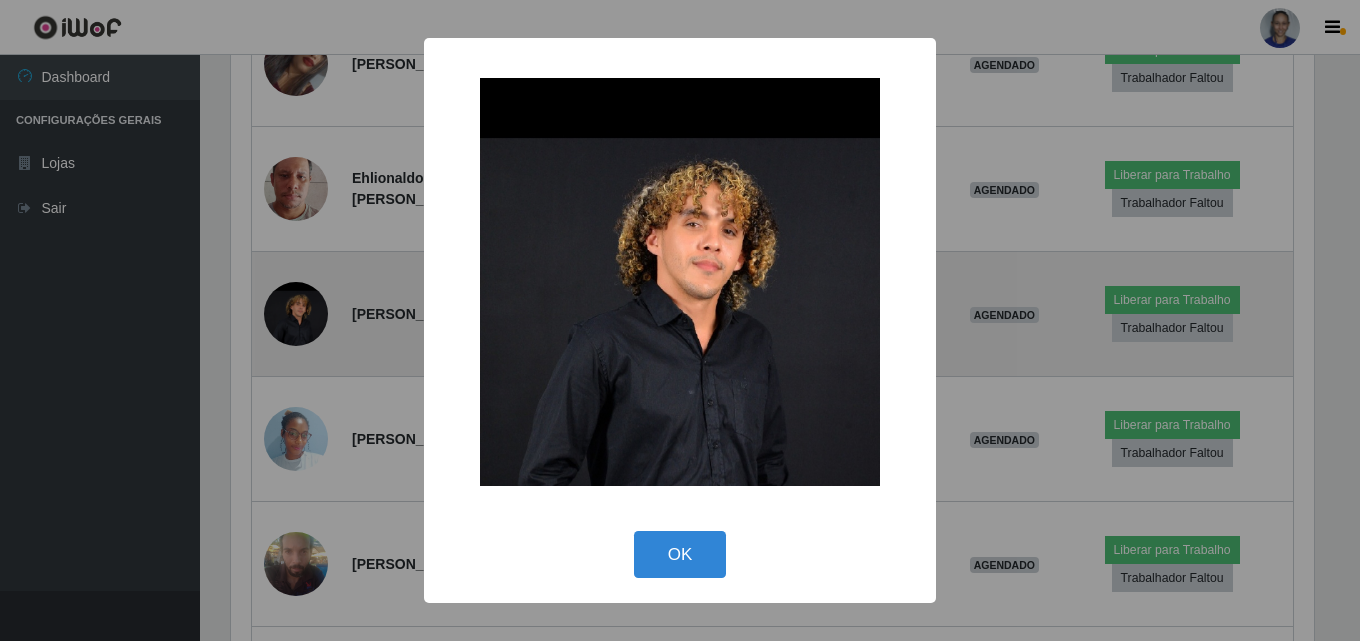 scroll, scrollTop: 999585, scrollLeft: 998917, axis: both 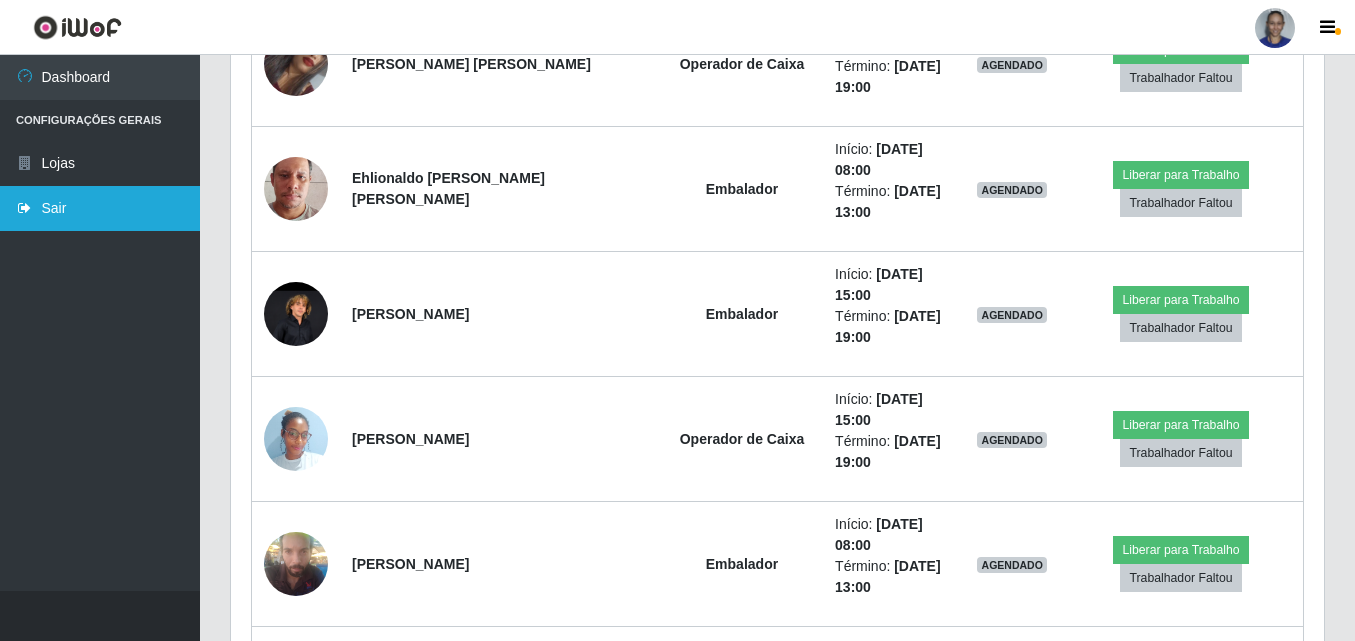 click on "Sair" at bounding box center (100, 208) 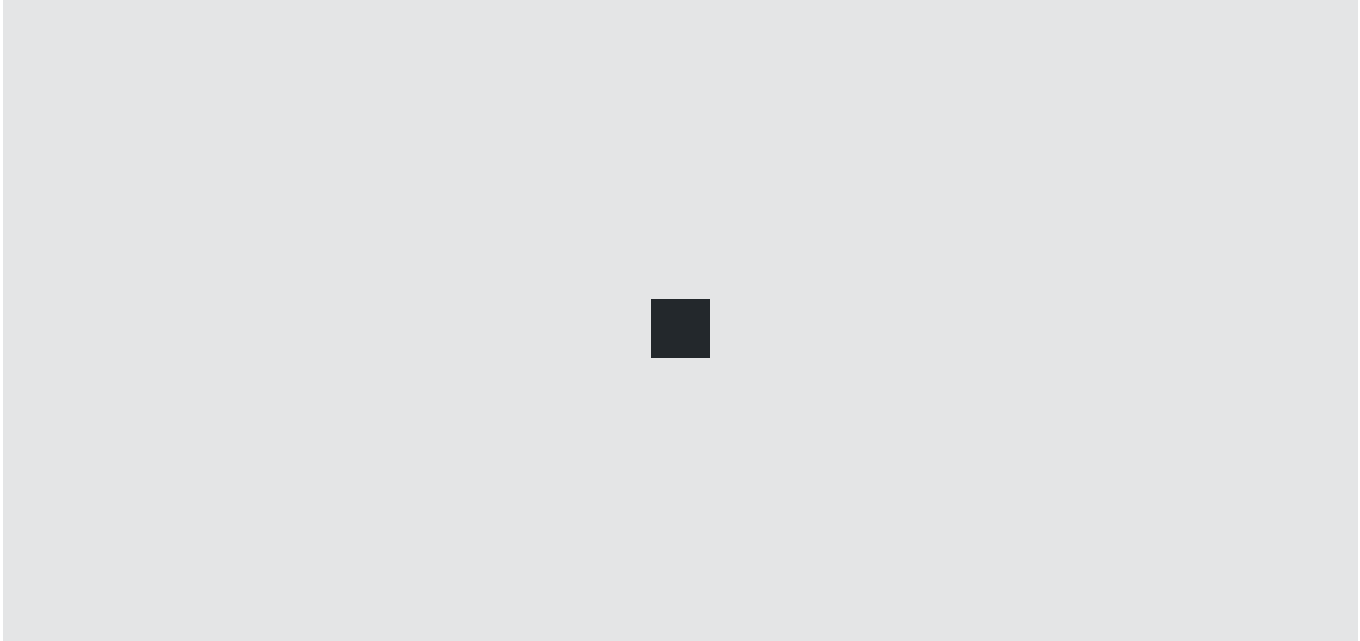 scroll, scrollTop: 0, scrollLeft: 0, axis: both 